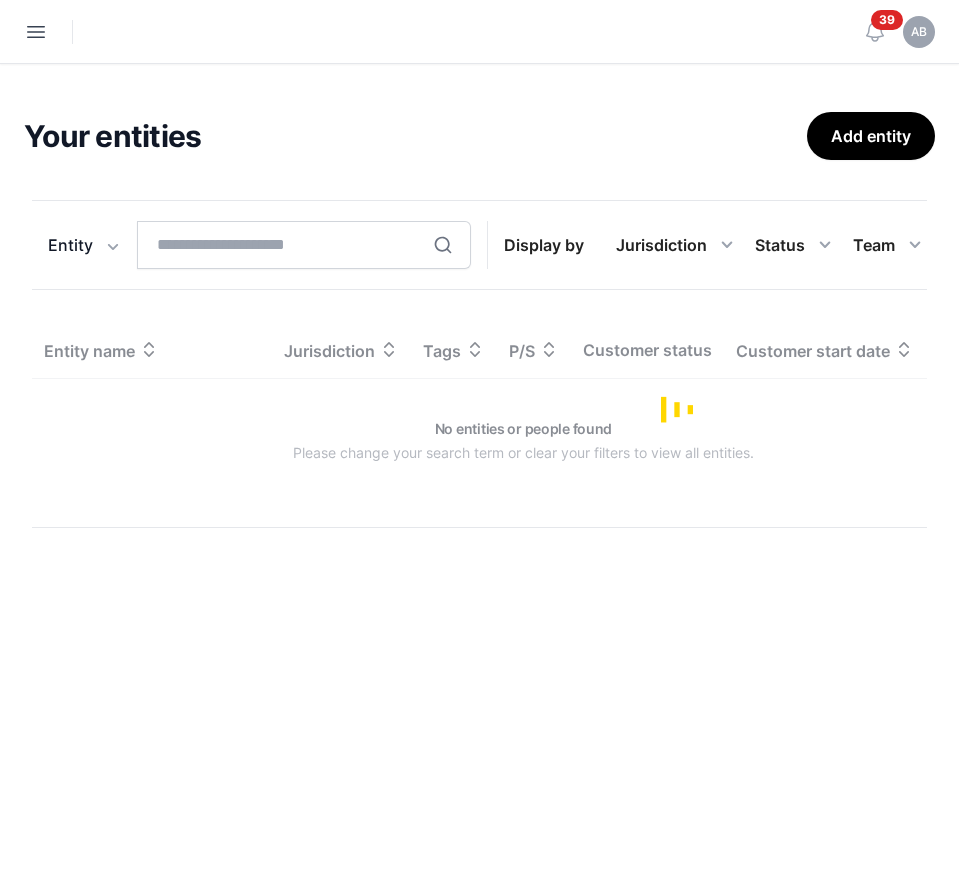 scroll, scrollTop: 0, scrollLeft: 0, axis: both 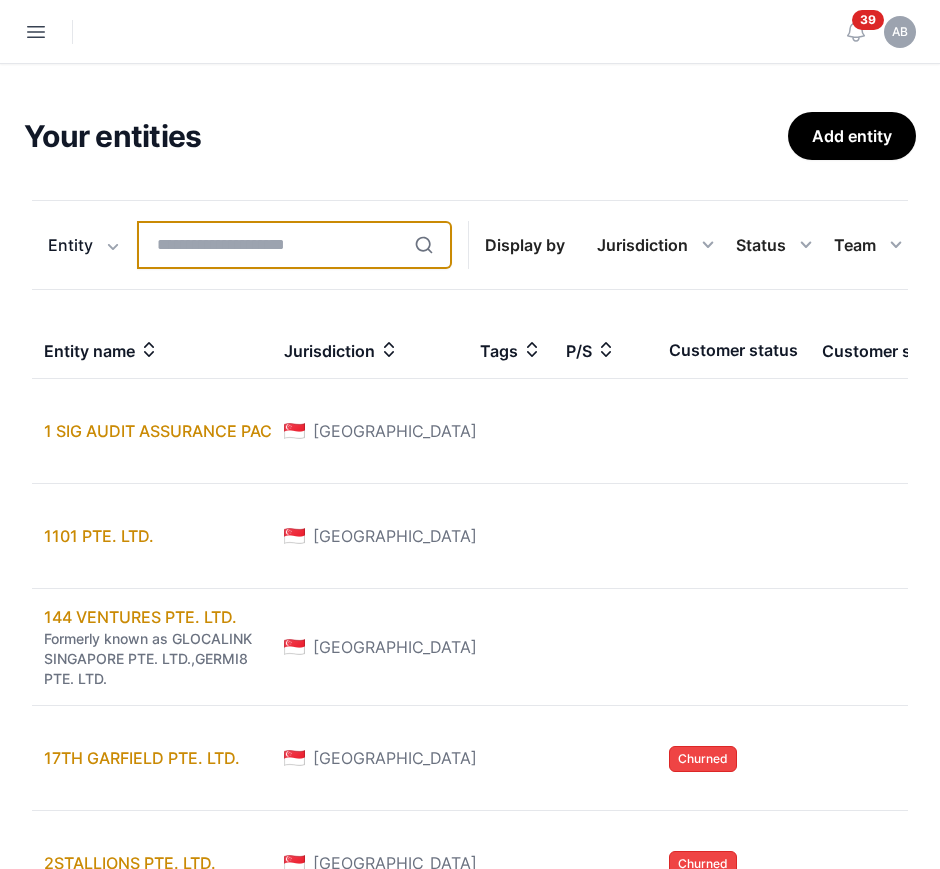 click at bounding box center (294, 245) 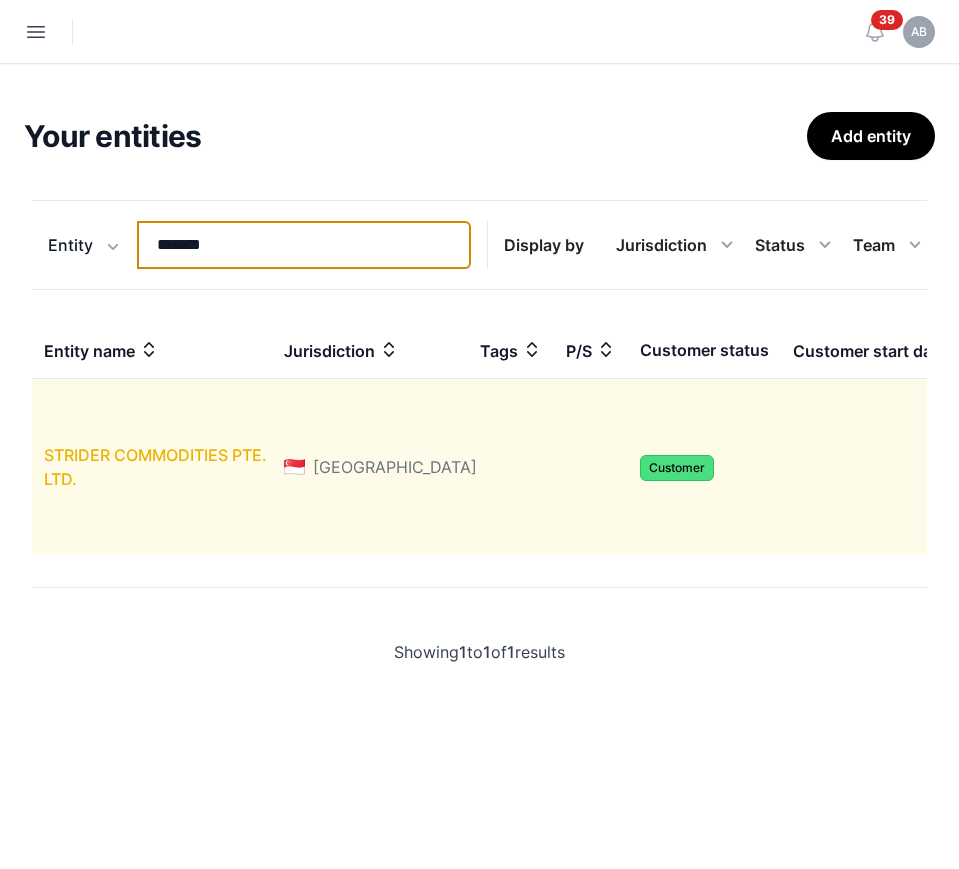 type on "*******" 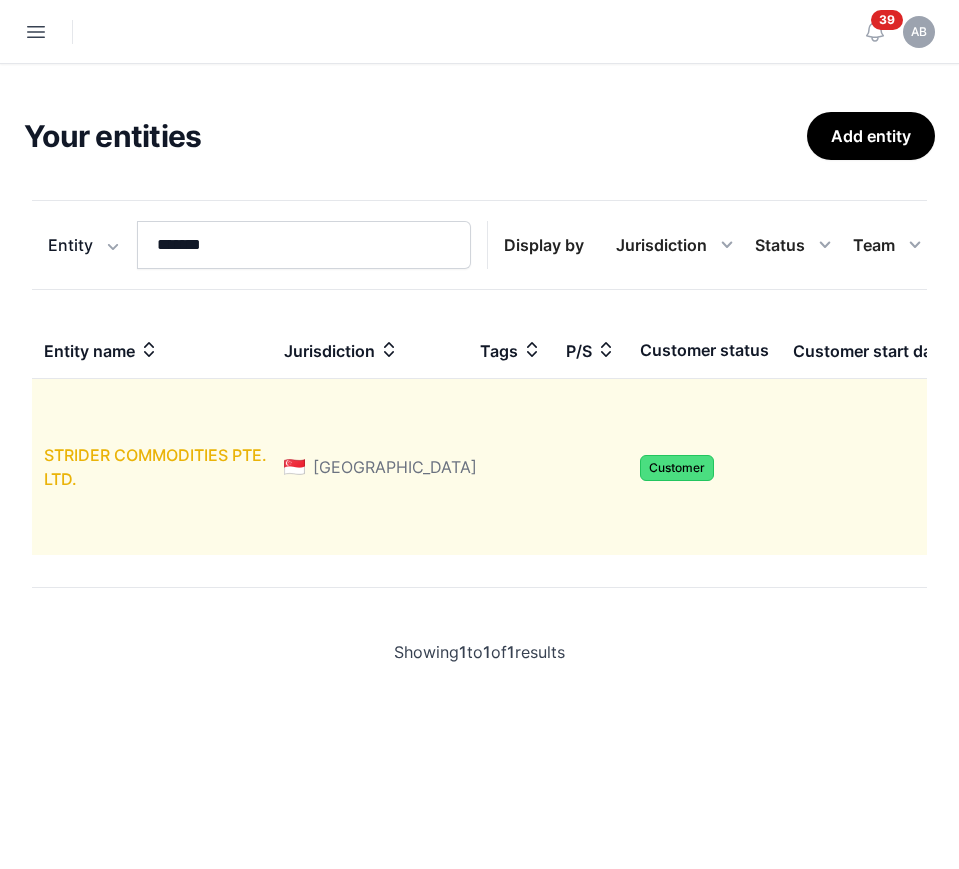 click on "STRIDER COMMODITIES PTE. LTD." at bounding box center [155, 467] 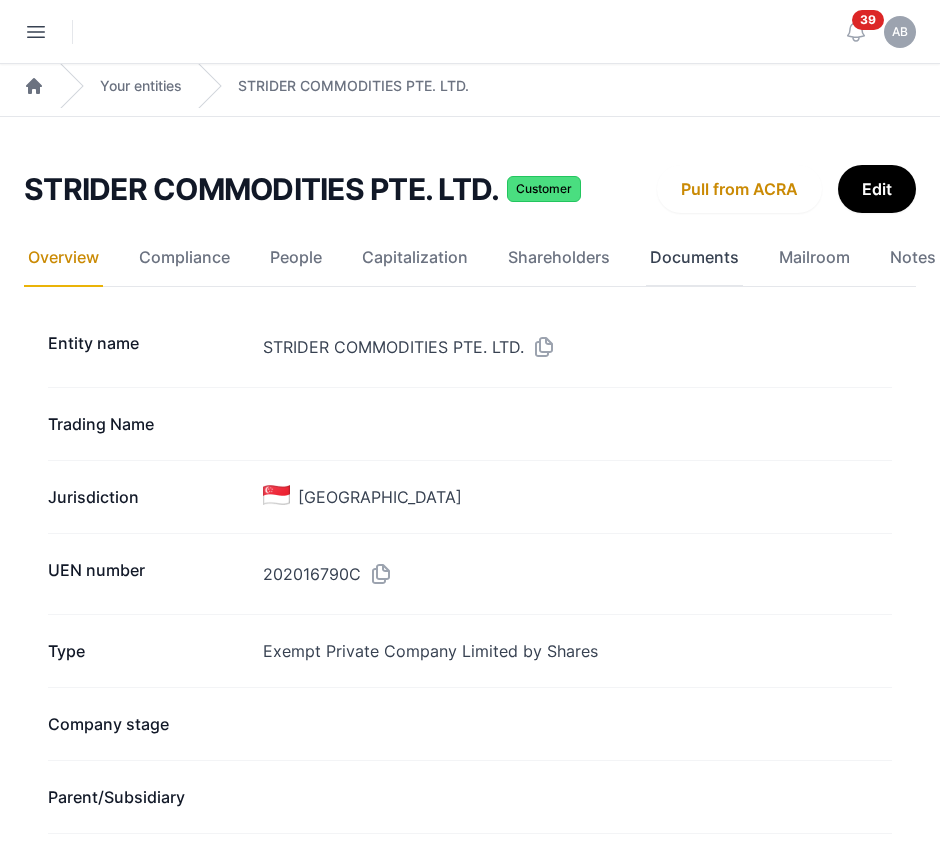 click on "Documents" 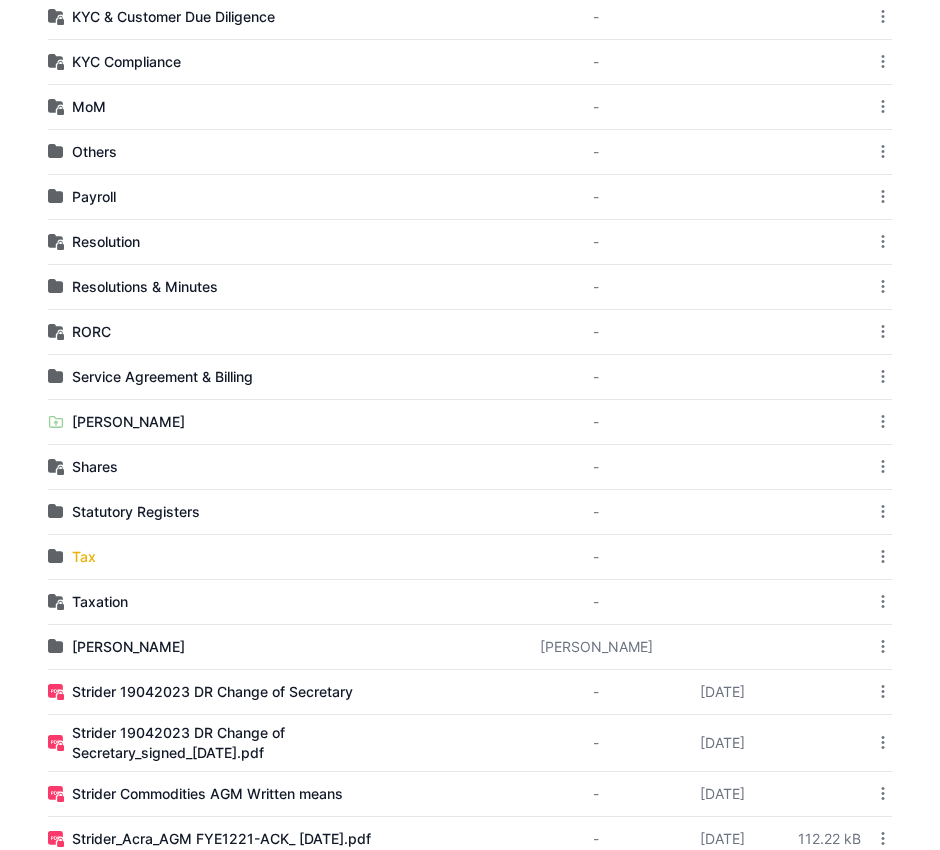 click on "Tax" at bounding box center (84, 557) 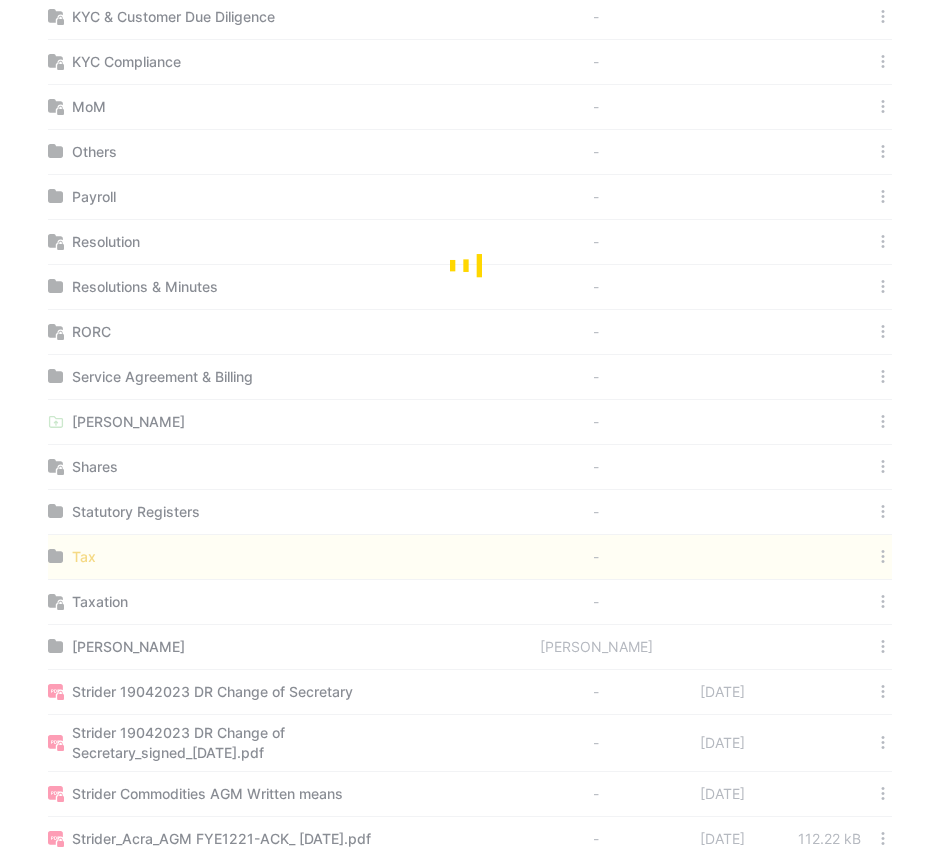 scroll, scrollTop: 19, scrollLeft: 0, axis: vertical 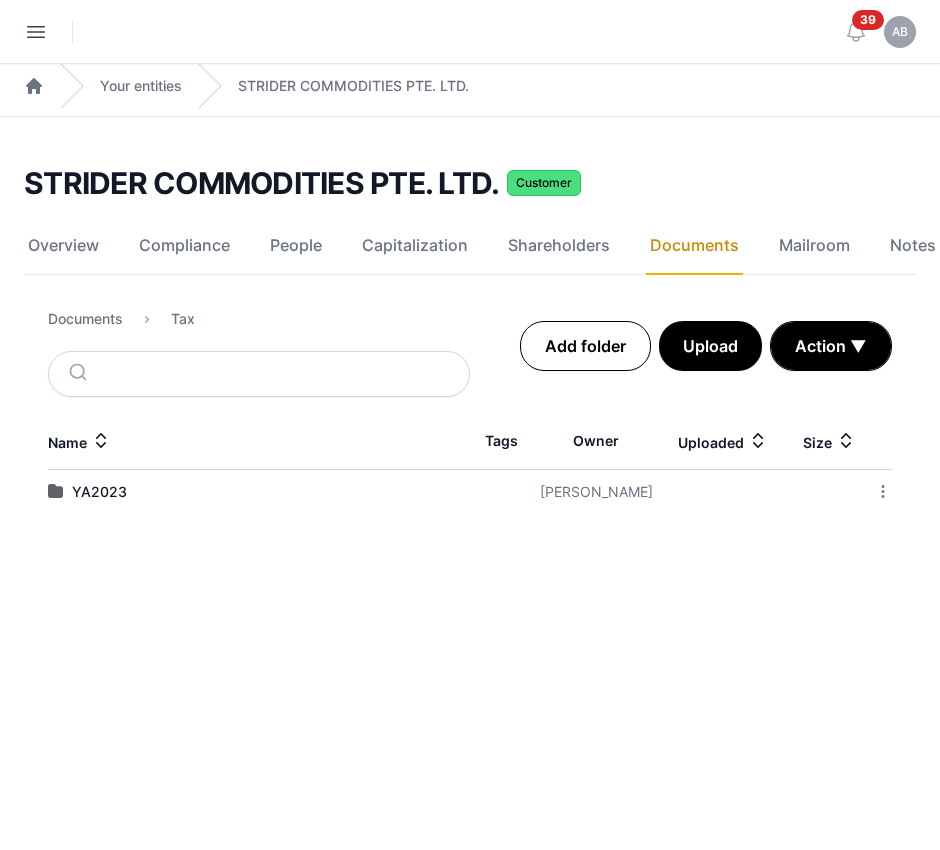 click on "Add folder" at bounding box center (585, 346) 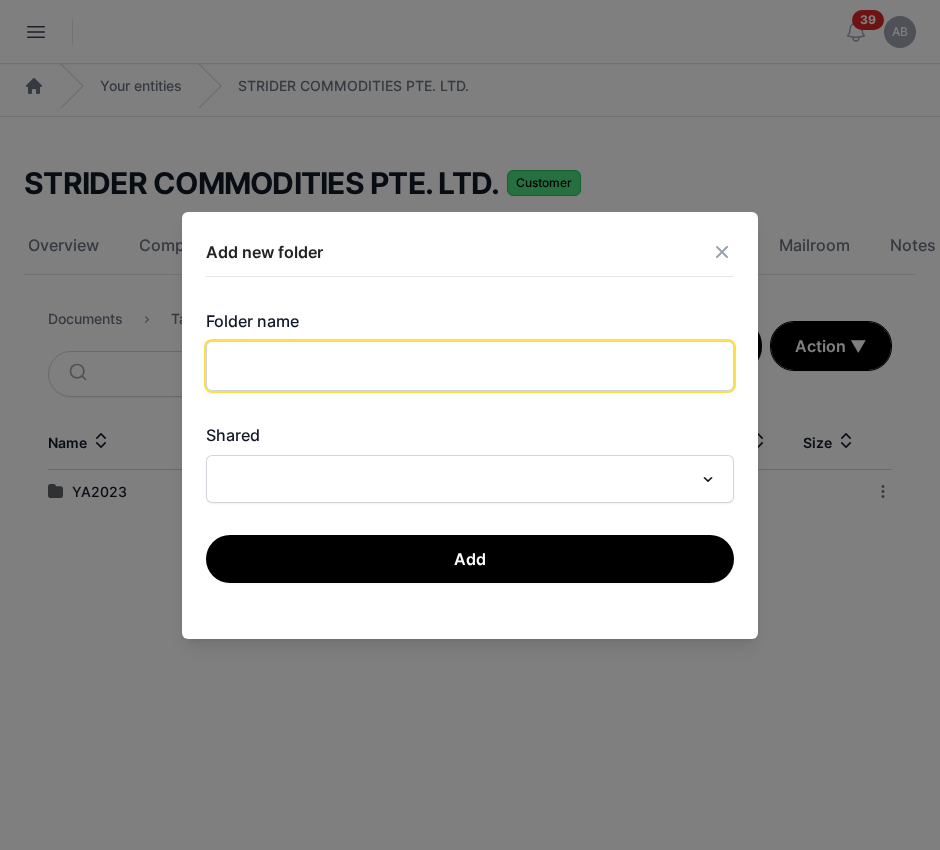 click 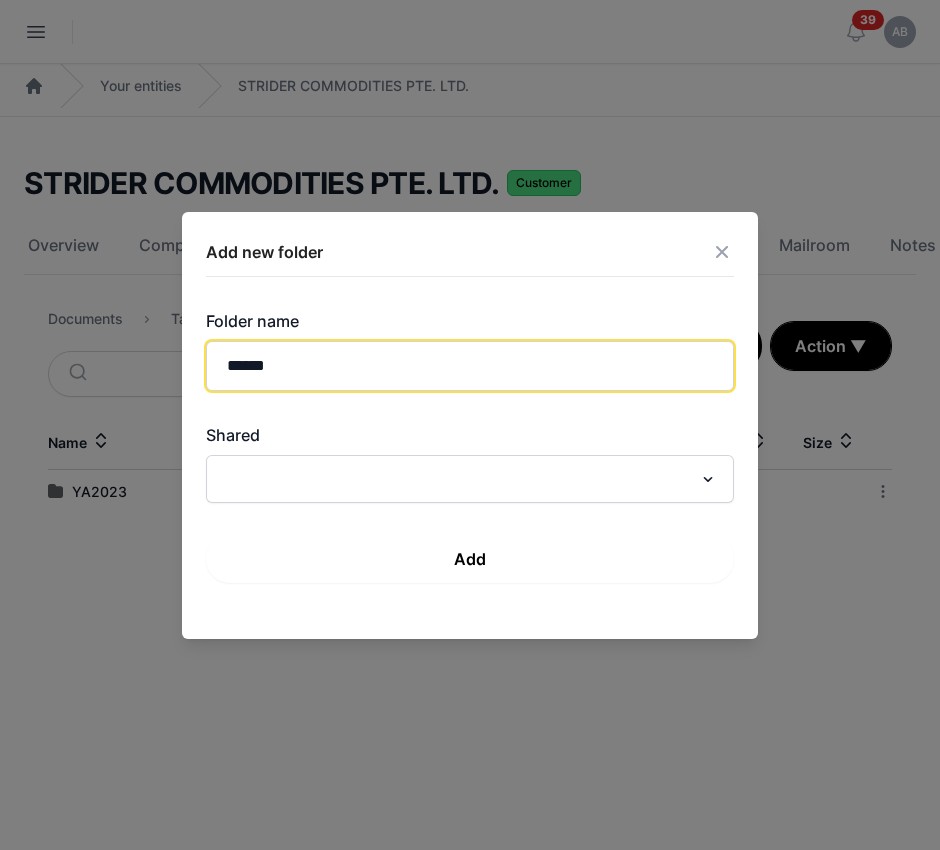 type on "******" 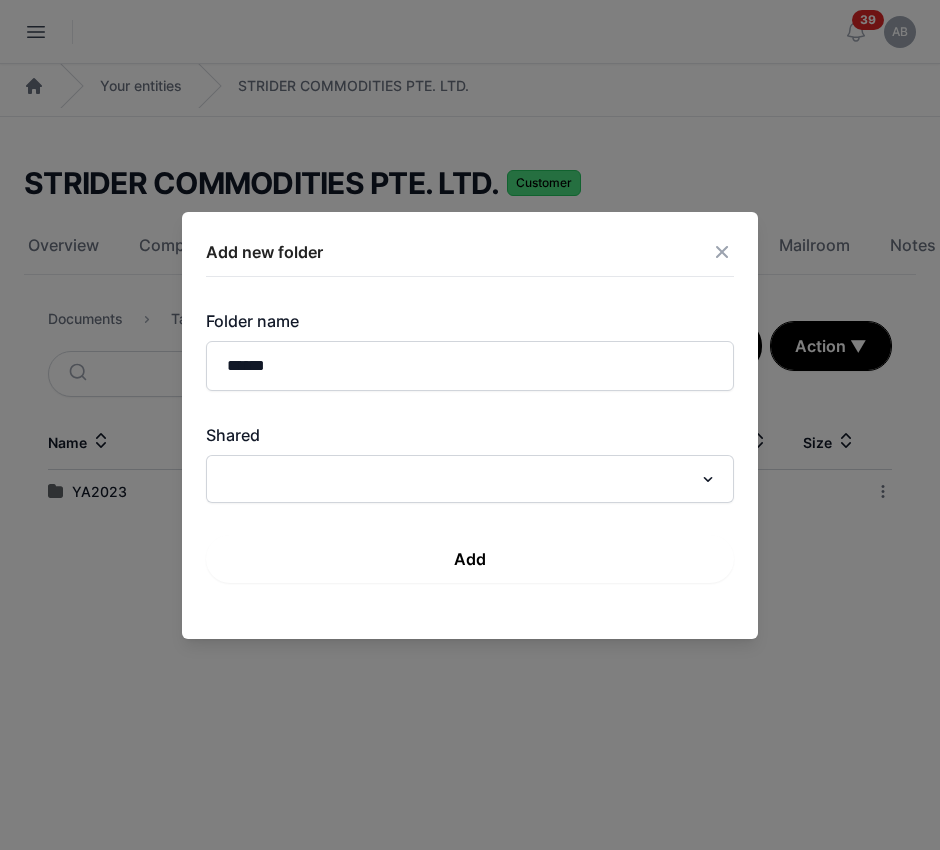 click on "Add" at bounding box center [470, 559] 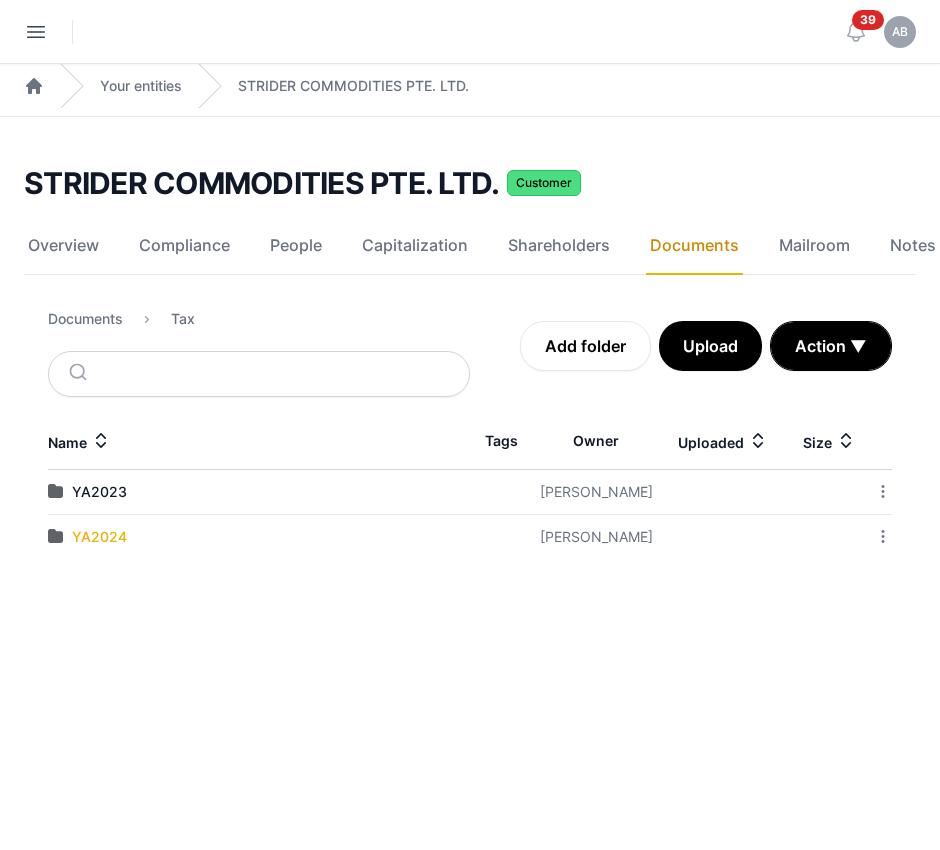 click on "YA2024" at bounding box center (99, 537) 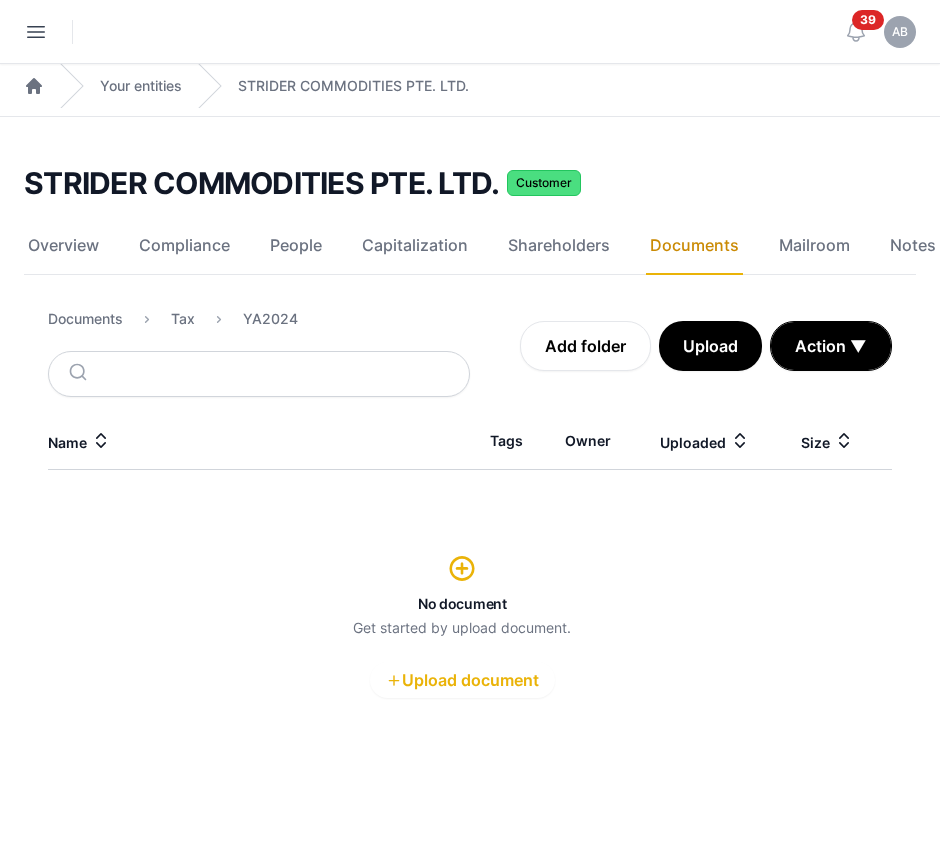 click at bounding box center [462, 568] 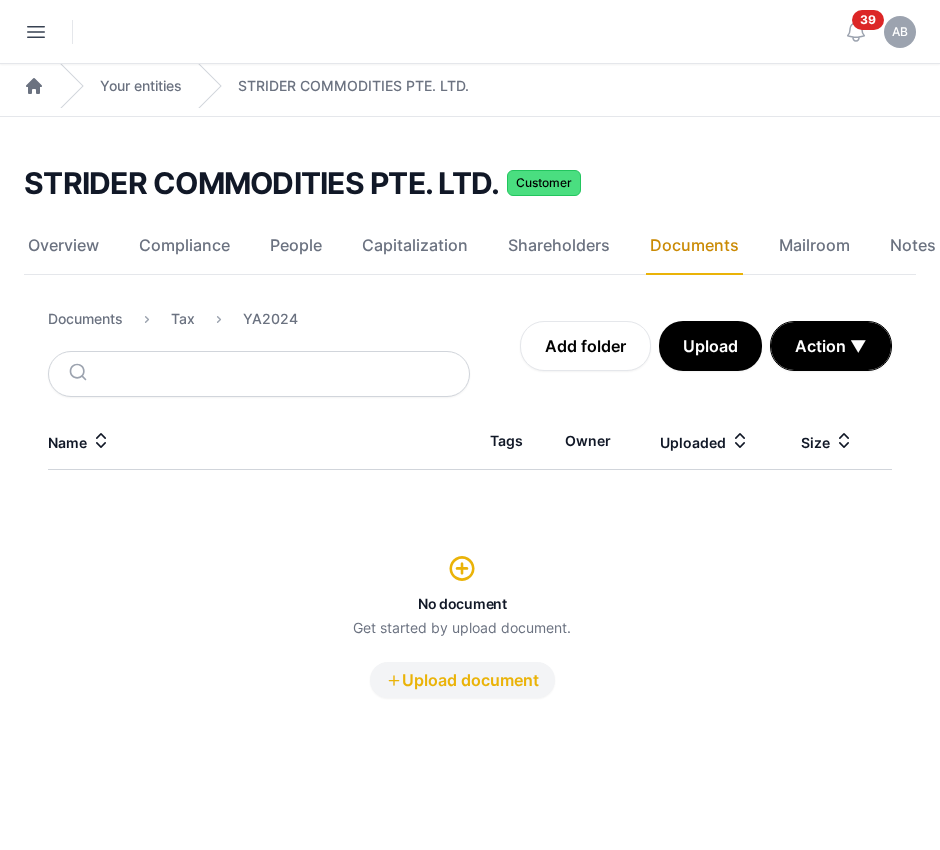 click on "Upload document" at bounding box center (462, 680) 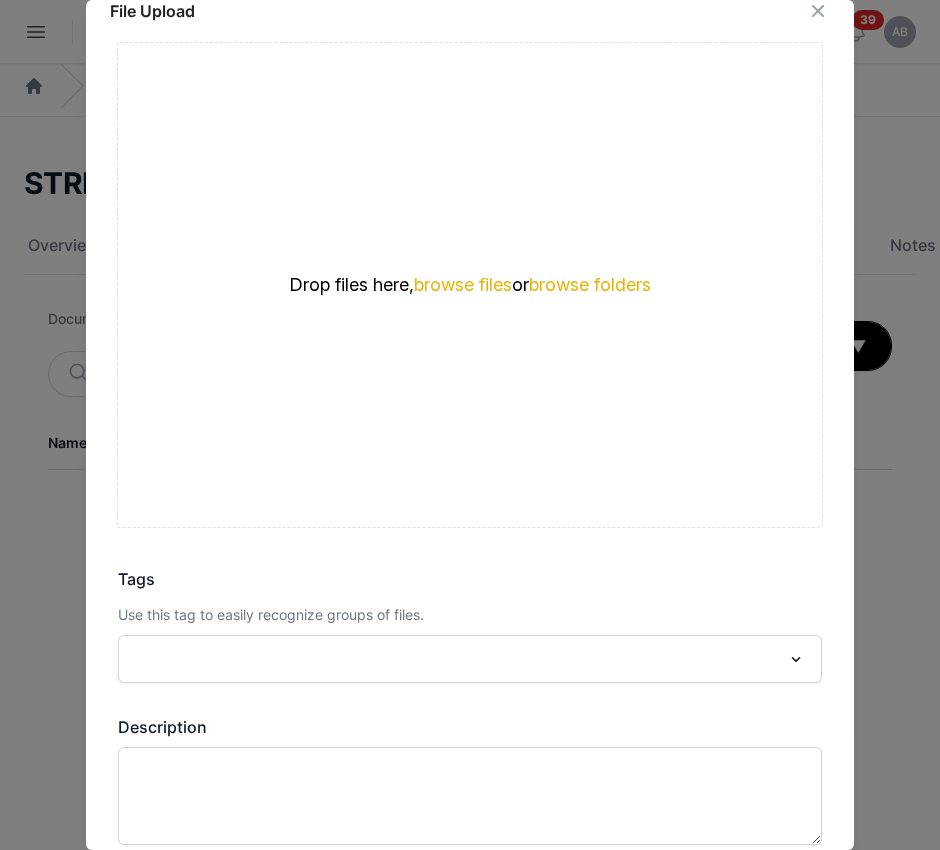 scroll, scrollTop: 0, scrollLeft: 0, axis: both 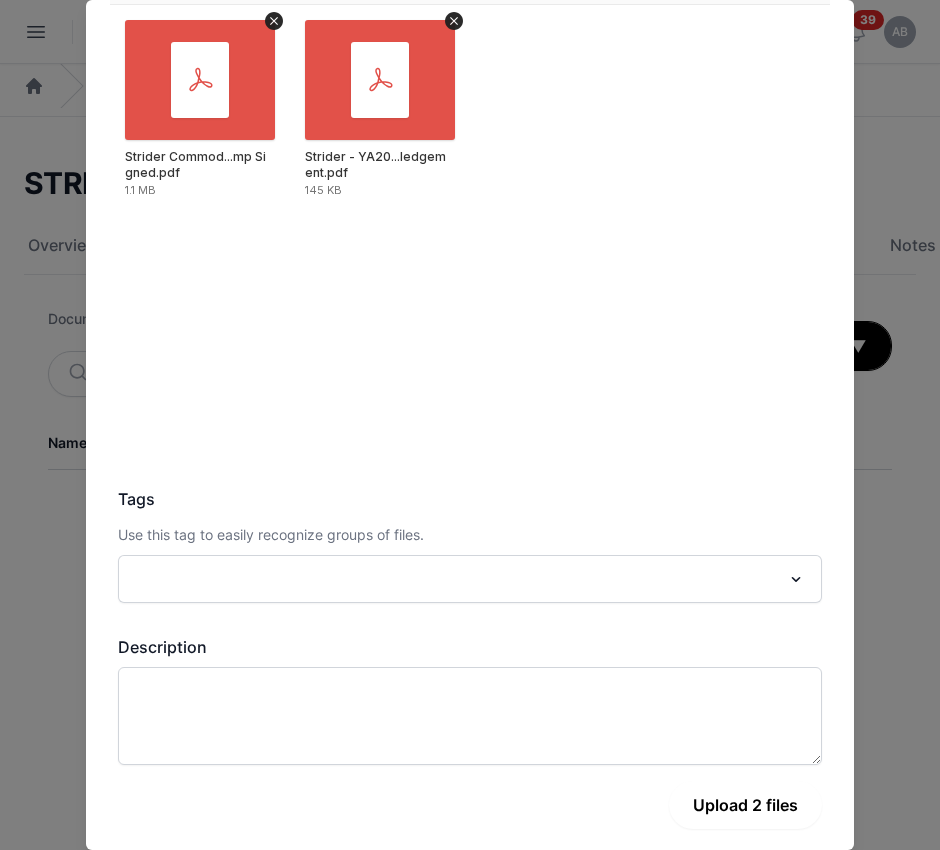 click on "Upload 2 files" at bounding box center [745, 805] 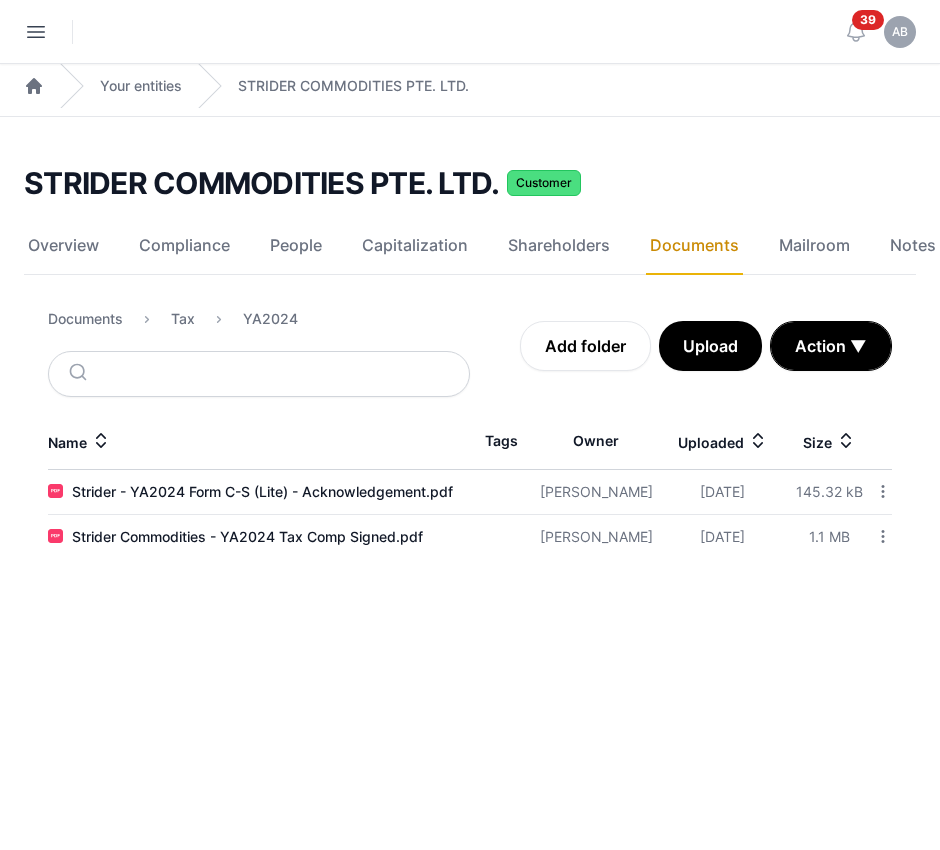 scroll, scrollTop: 0, scrollLeft: 0, axis: both 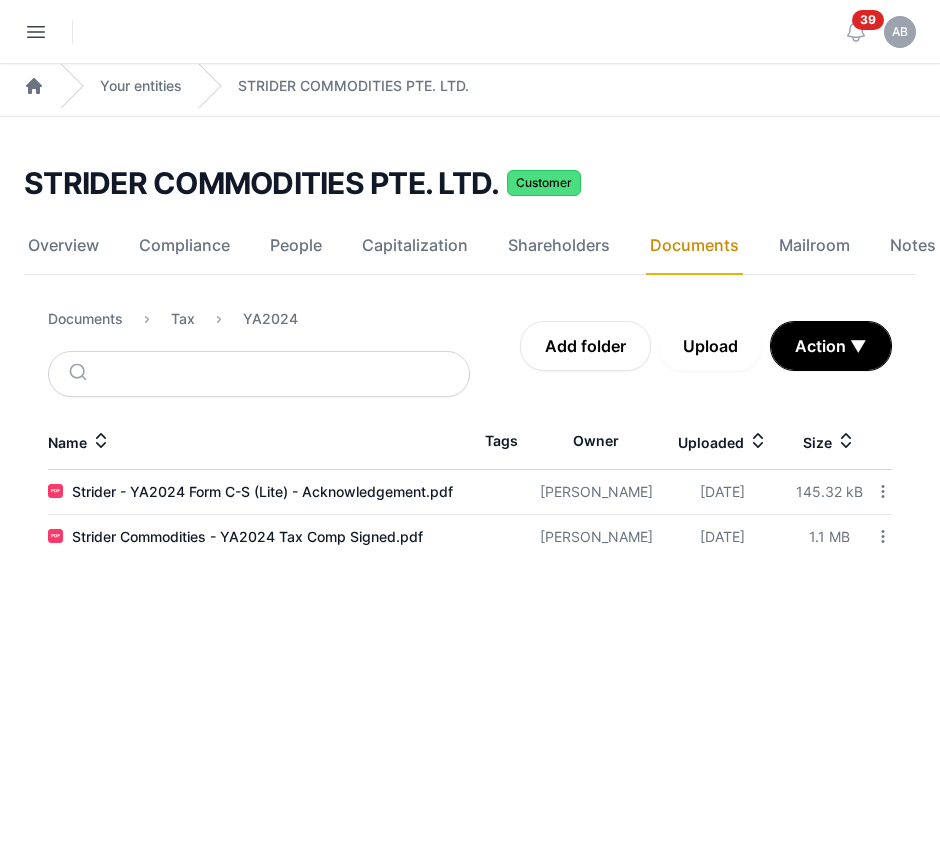 click on "Upload" at bounding box center [710, 346] 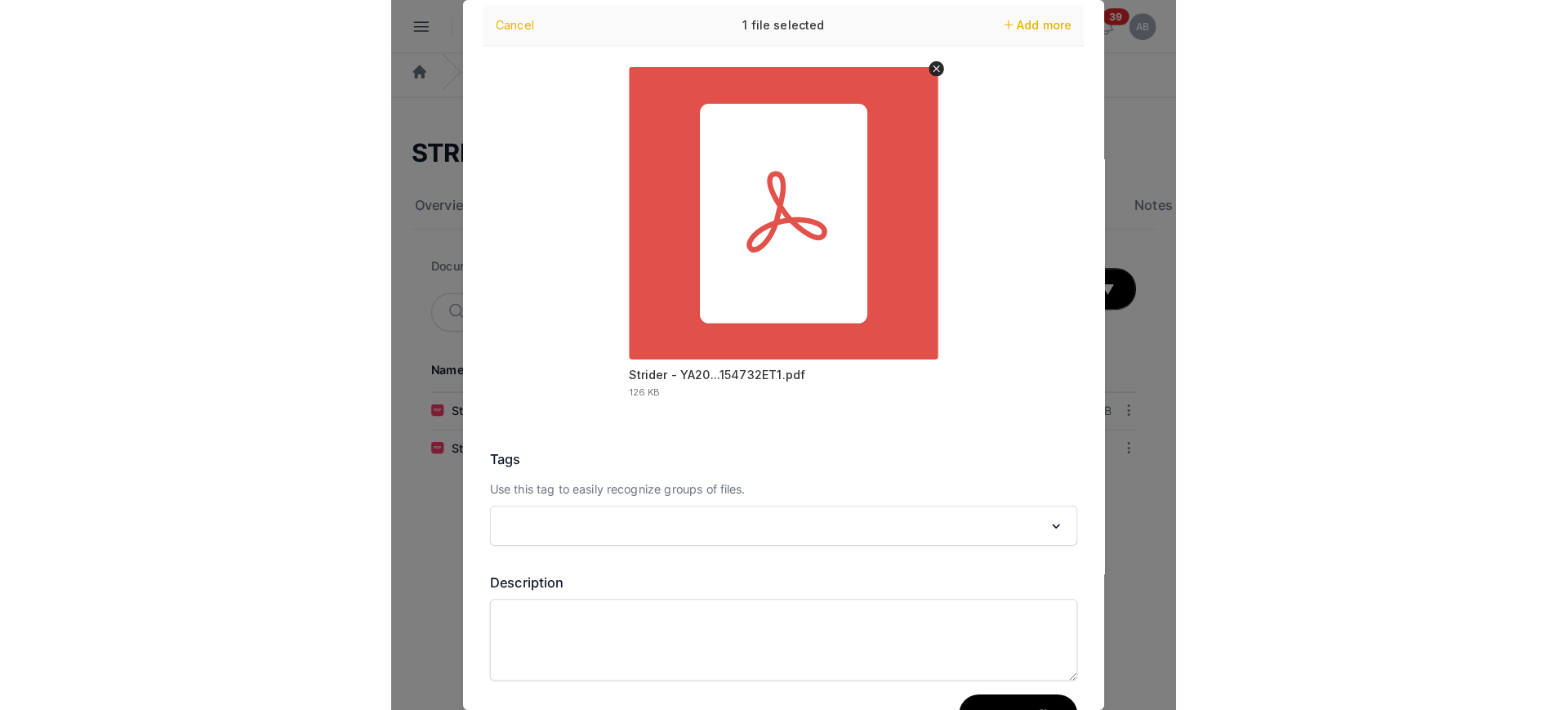 scroll, scrollTop: 89, scrollLeft: 0, axis: vertical 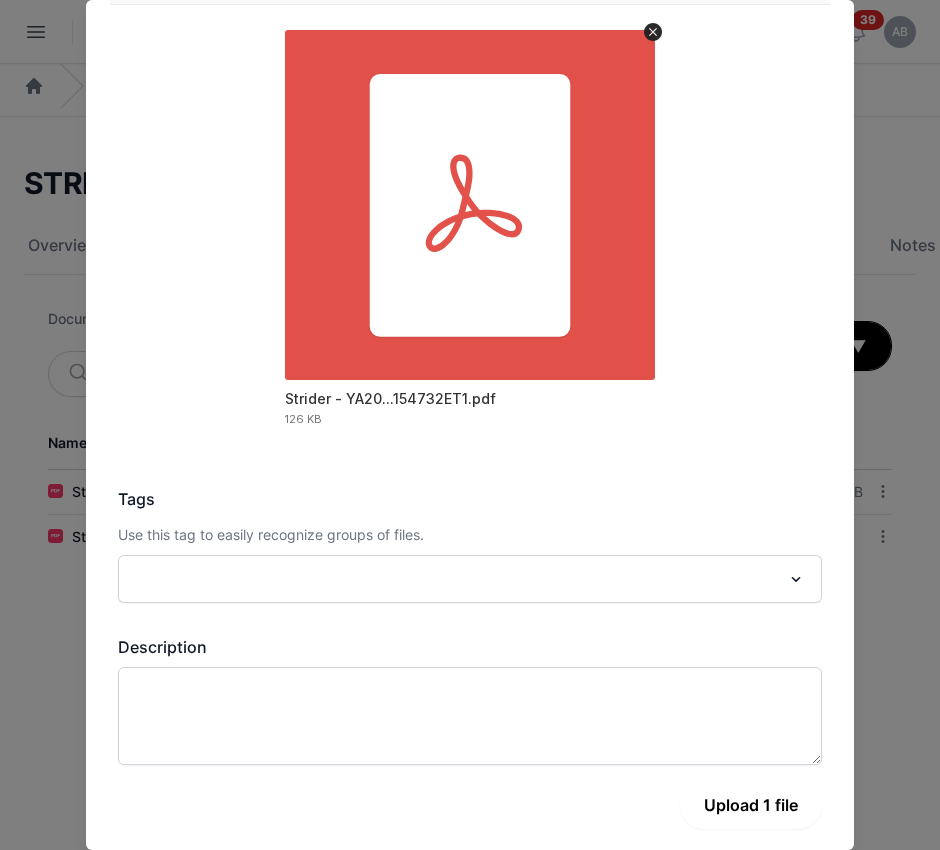 click on "Upload 1 file" at bounding box center (751, 805) 